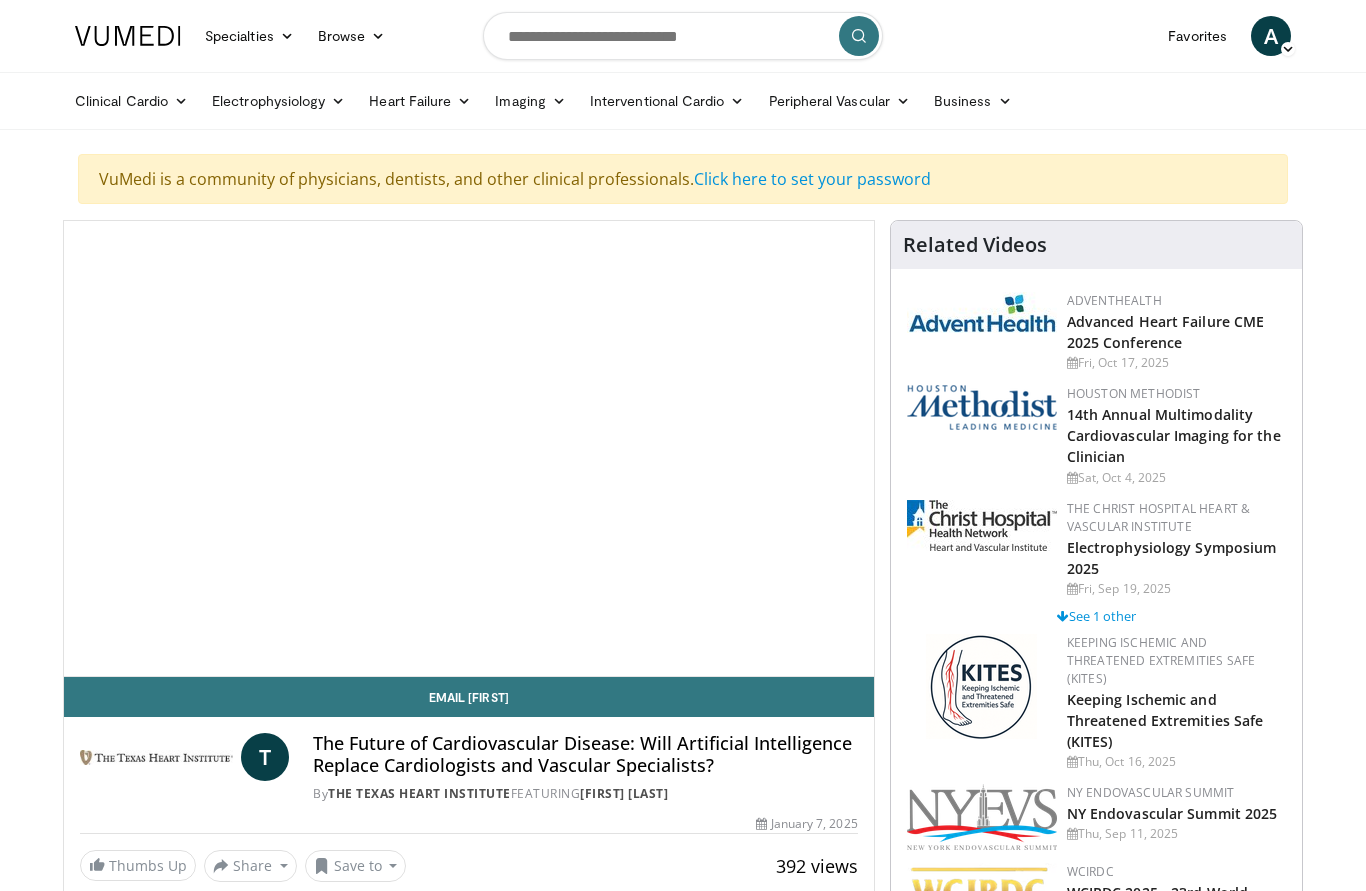 scroll, scrollTop: 0, scrollLeft: 0, axis: both 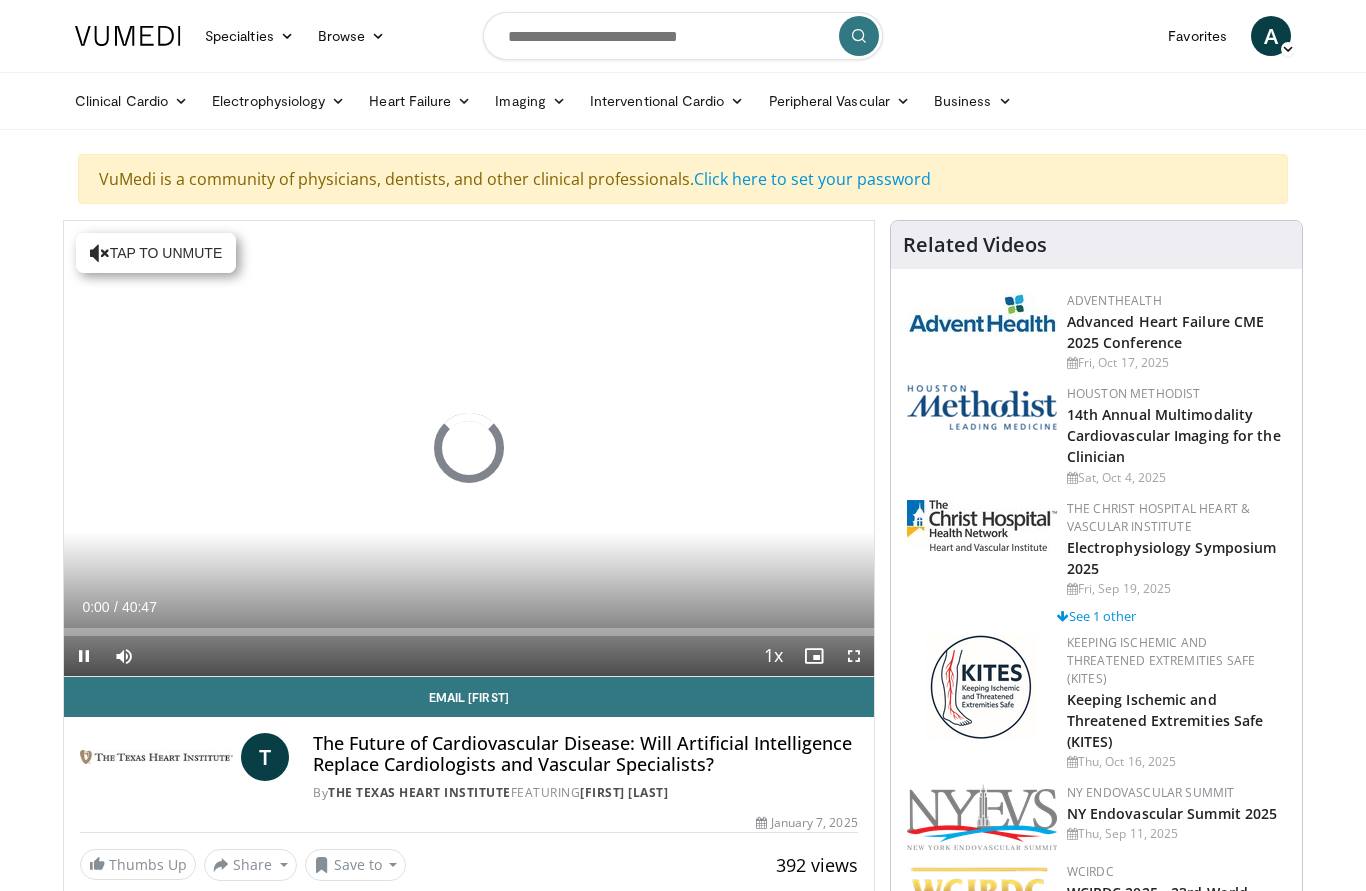 click on "Loaded :  0.00%" at bounding box center [469, 632] 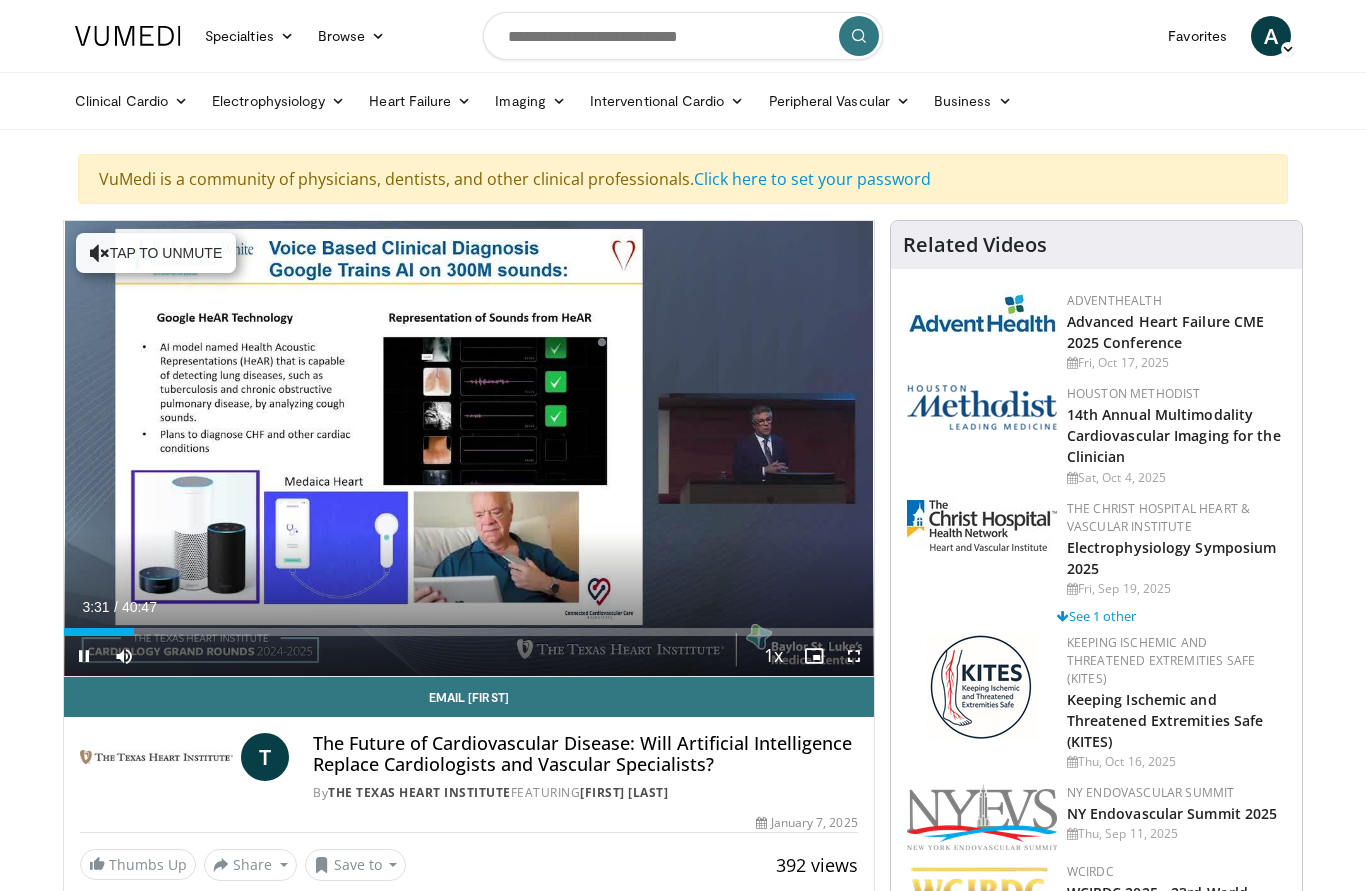 click on "Loaded :  8.59%" at bounding box center [469, 632] 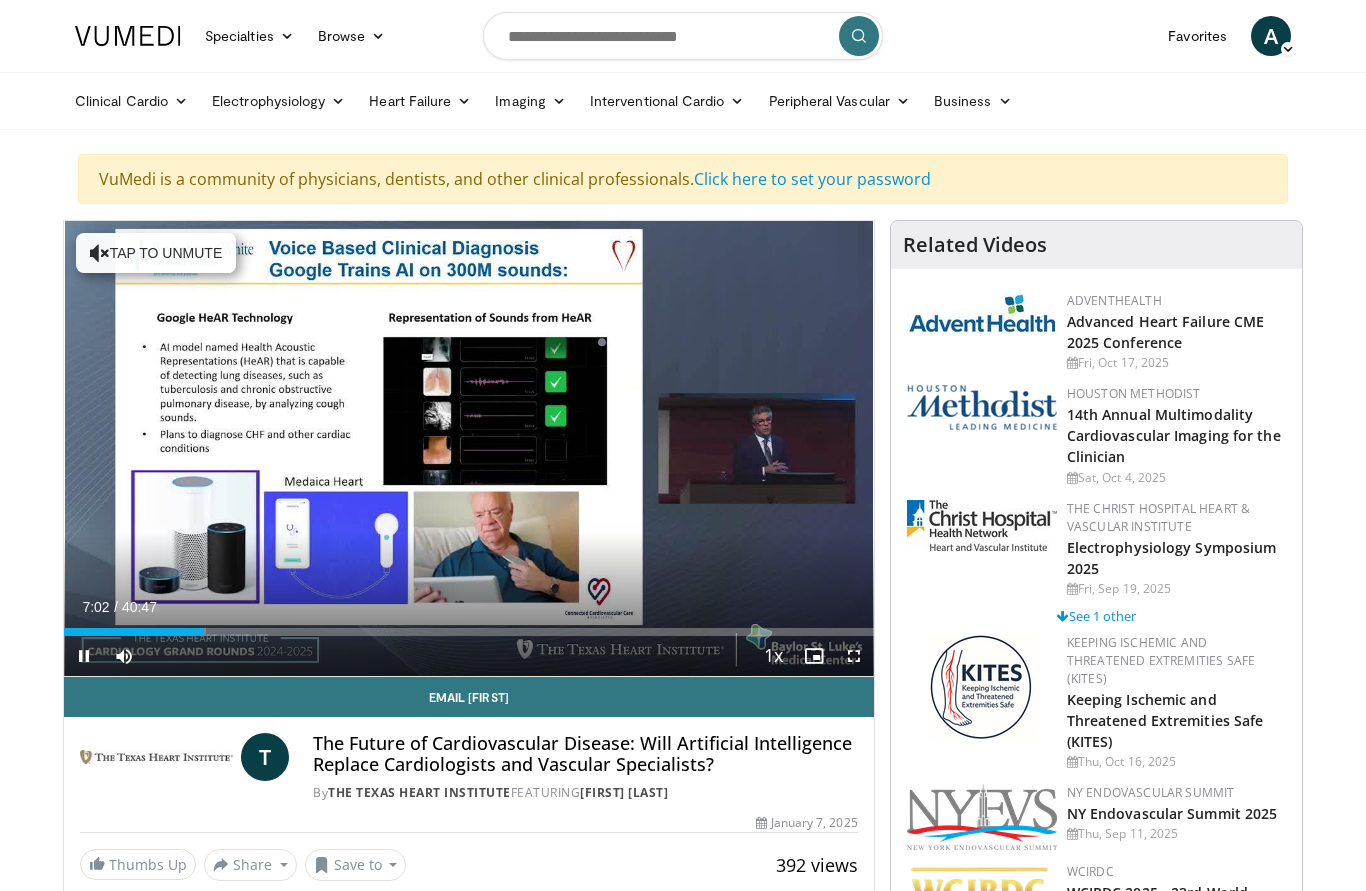 click on "Loaded :  17.59%" at bounding box center (469, 632) 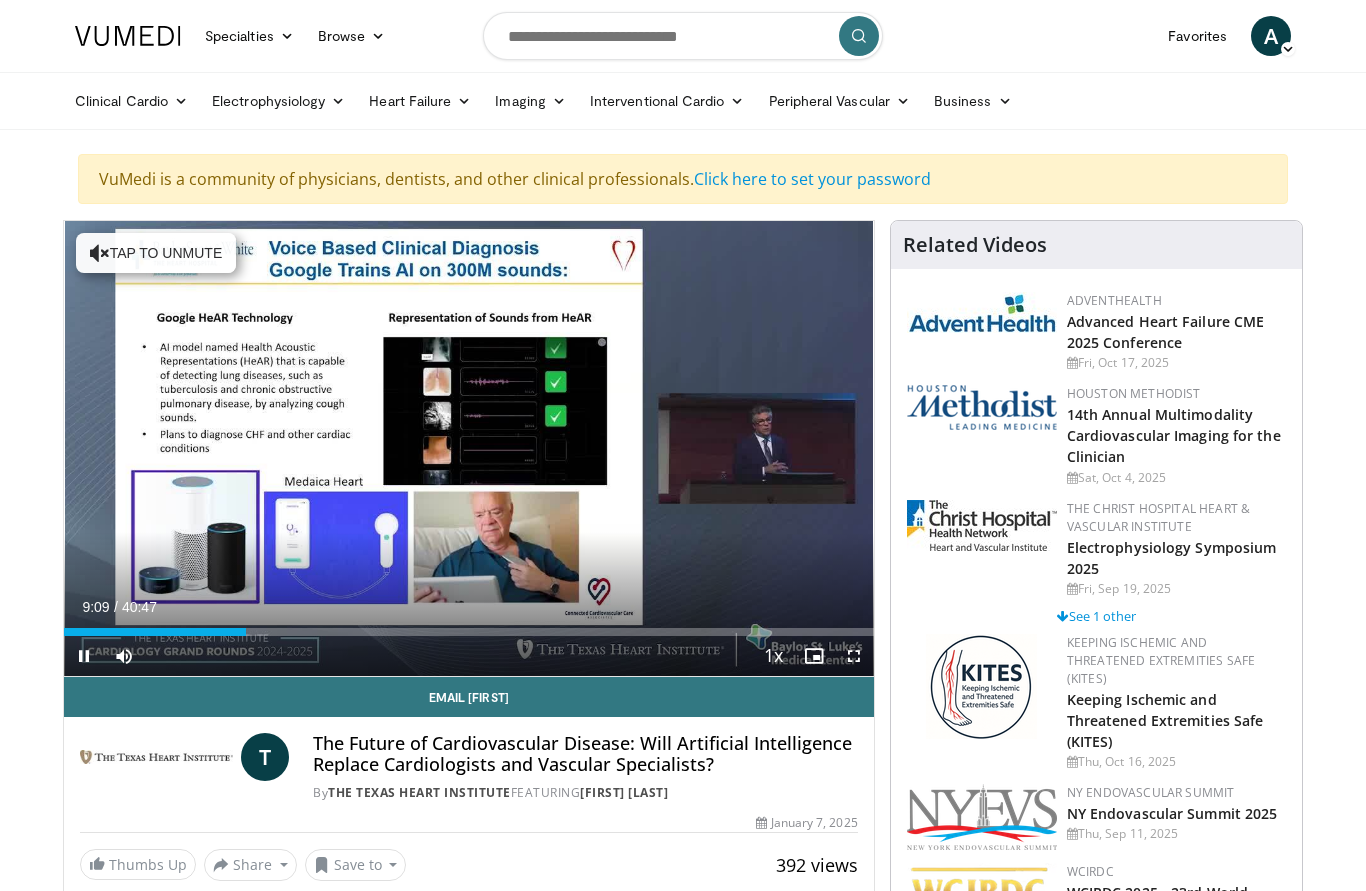 click on "Loaded :  22.49%" at bounding box center [469, 632] 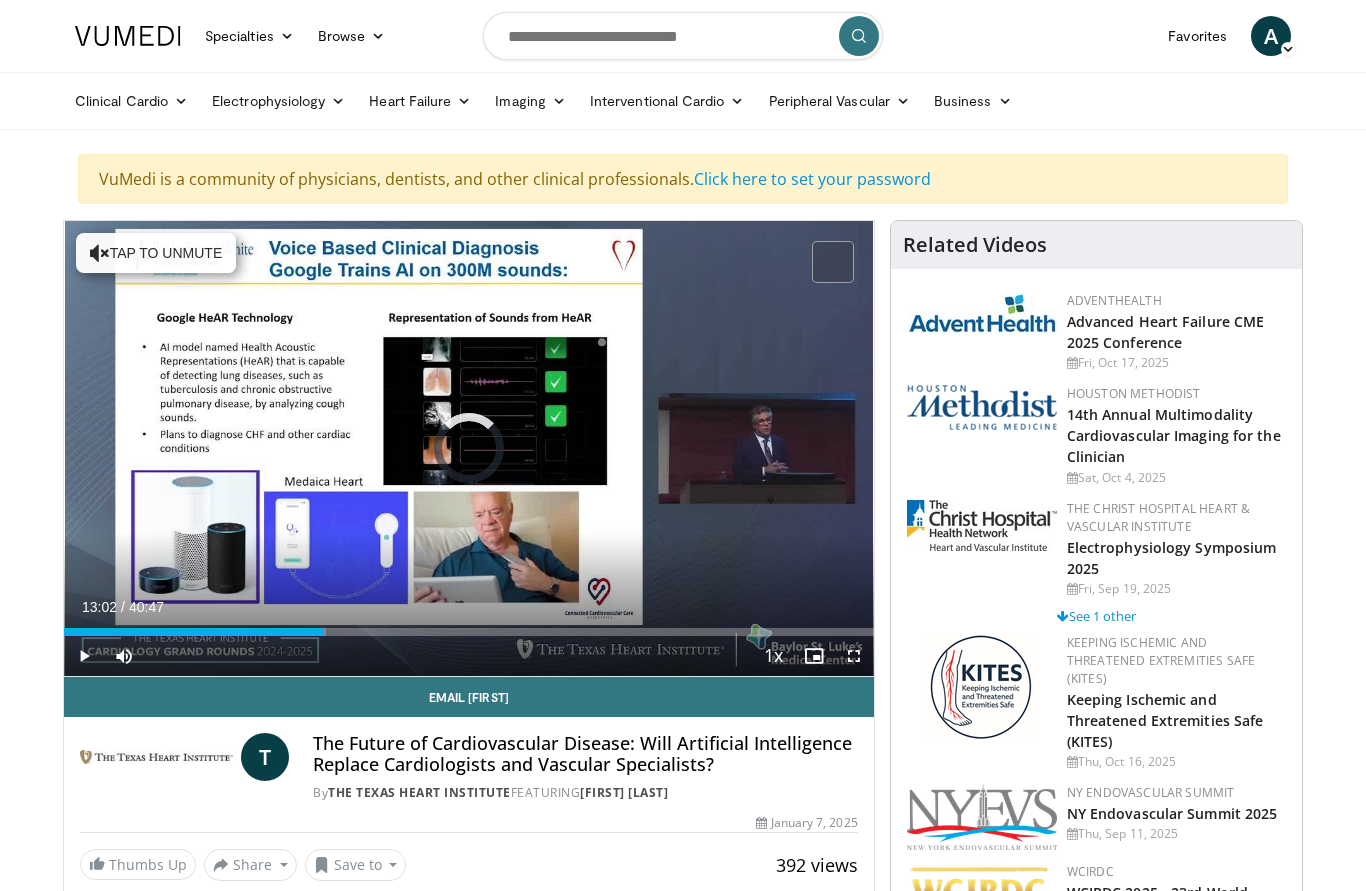 click at bounding box center (193, 632) 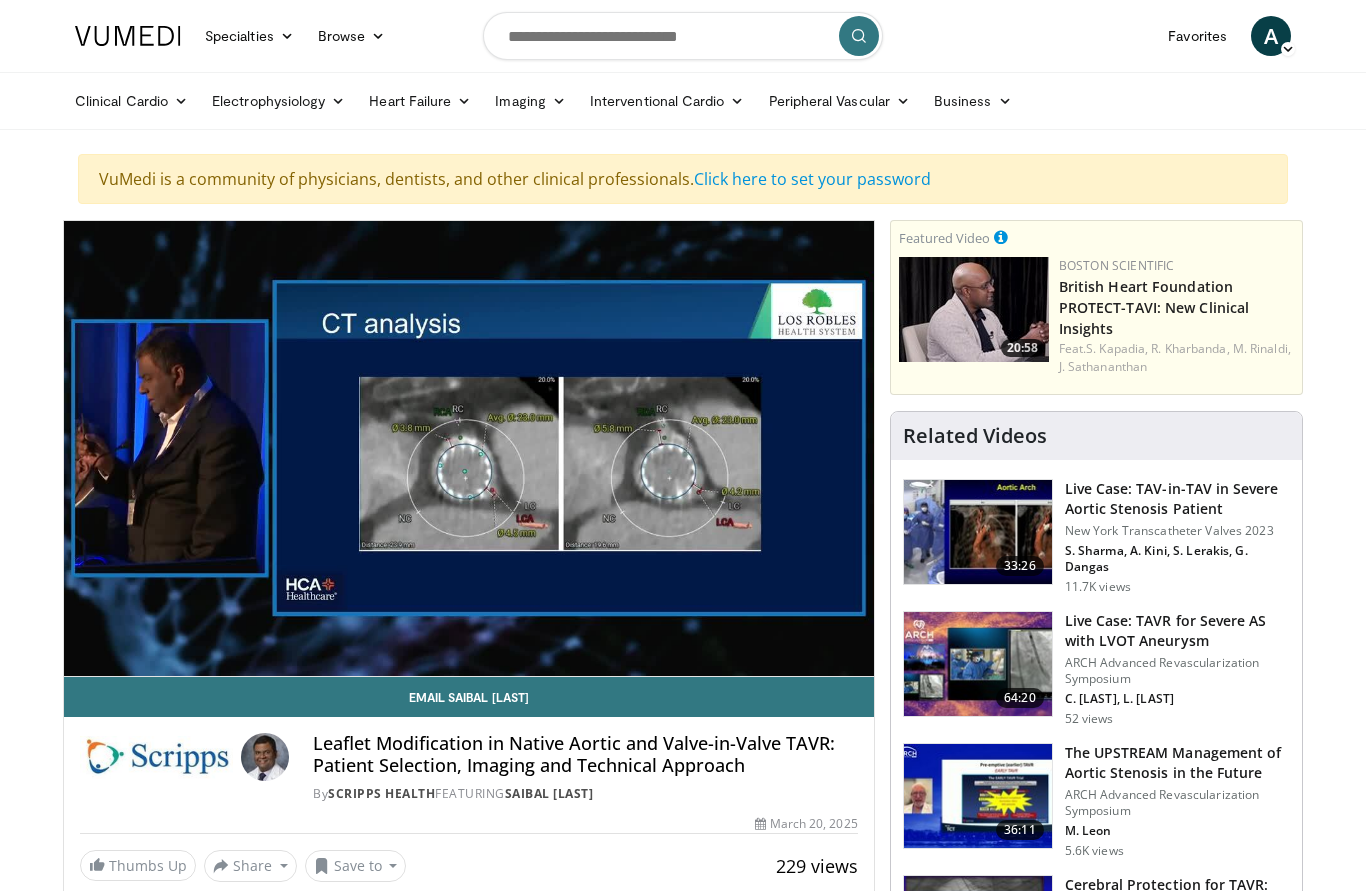 scroll, scrollTop: 0, scrollLeft: 0, axis: both 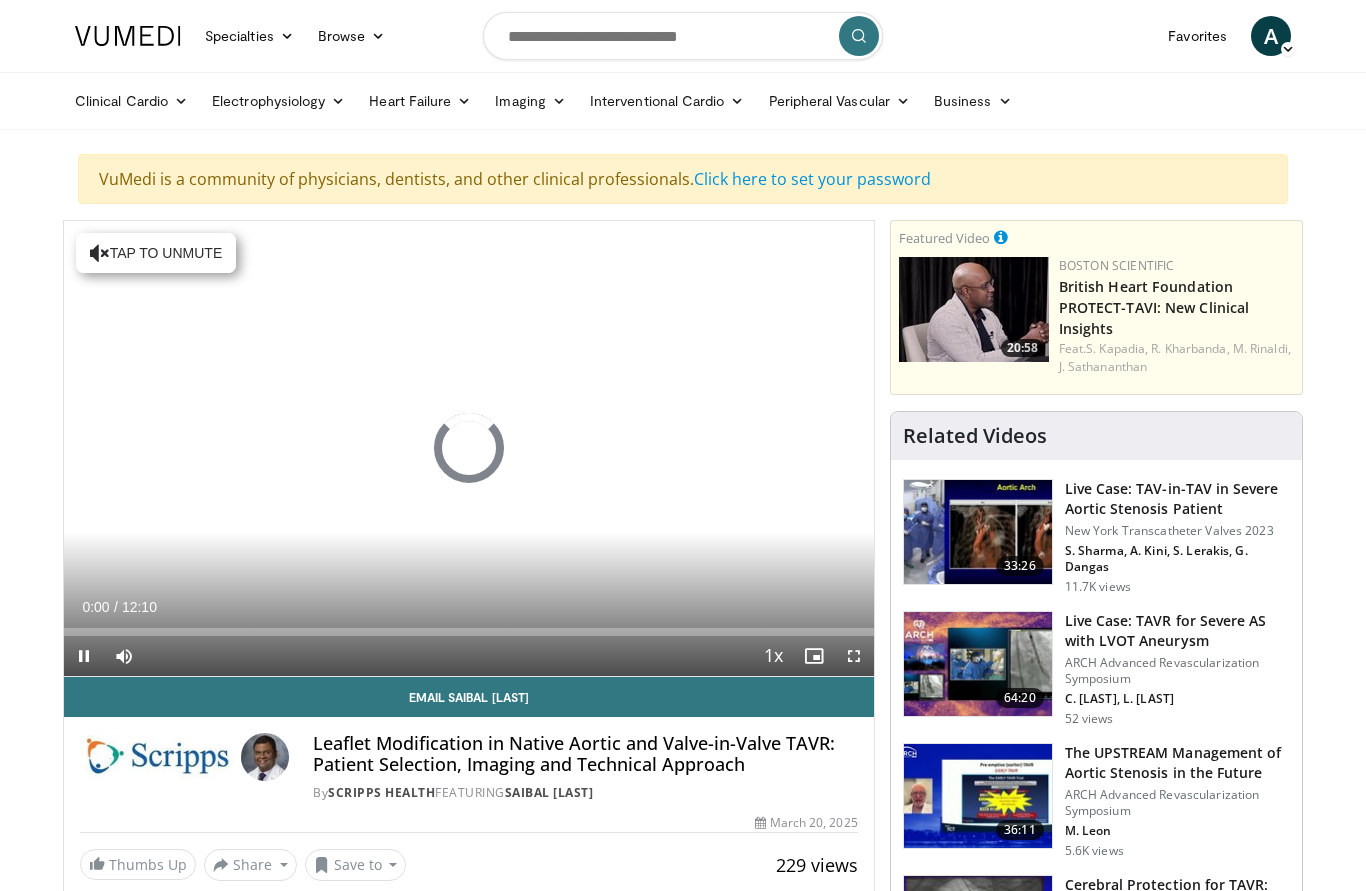 click on "Loaded :  0.00%" at bounding box center (469, 632) 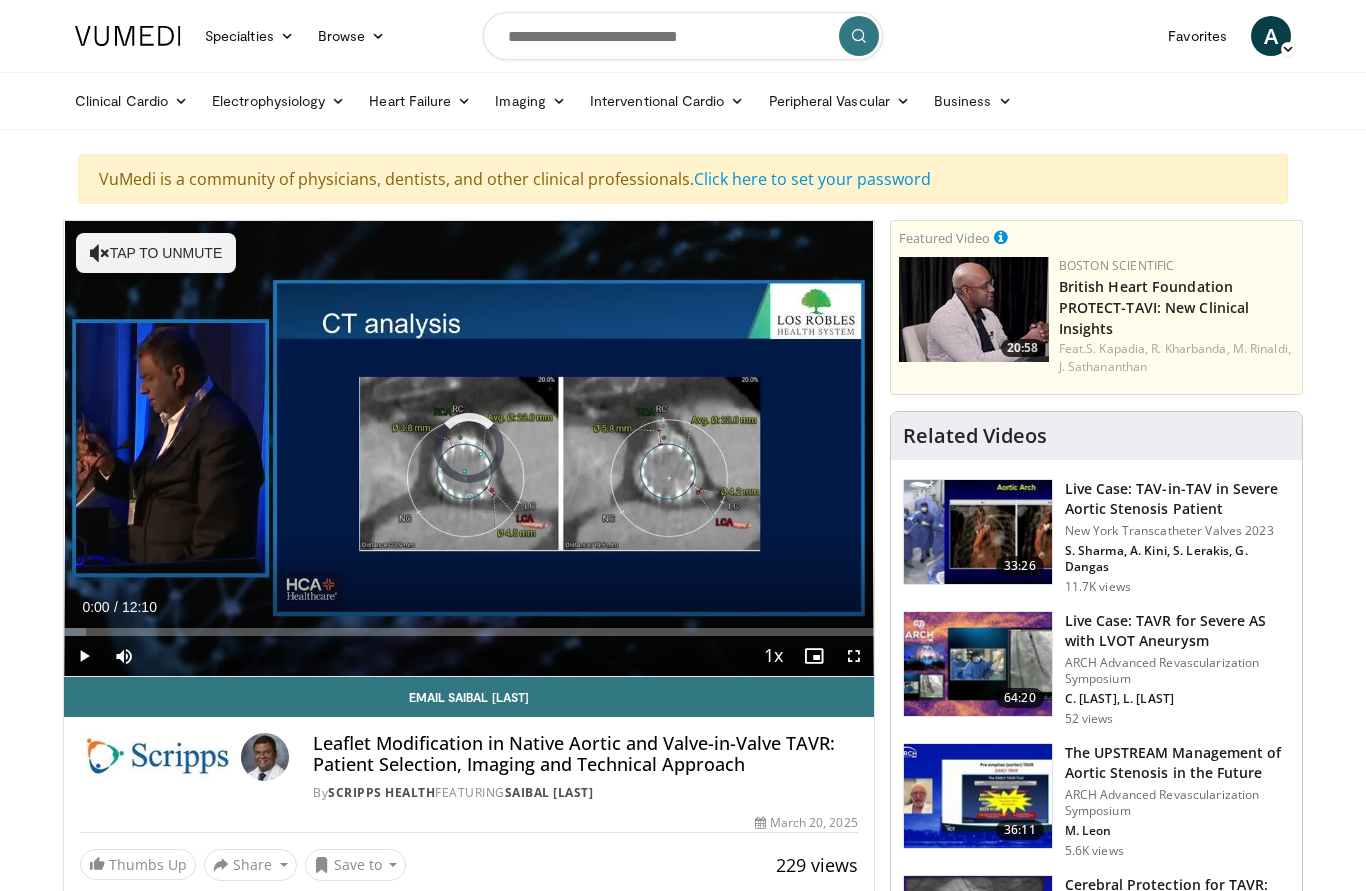 click on "Loaded :  2.69%" at bounding box center [469, 632] 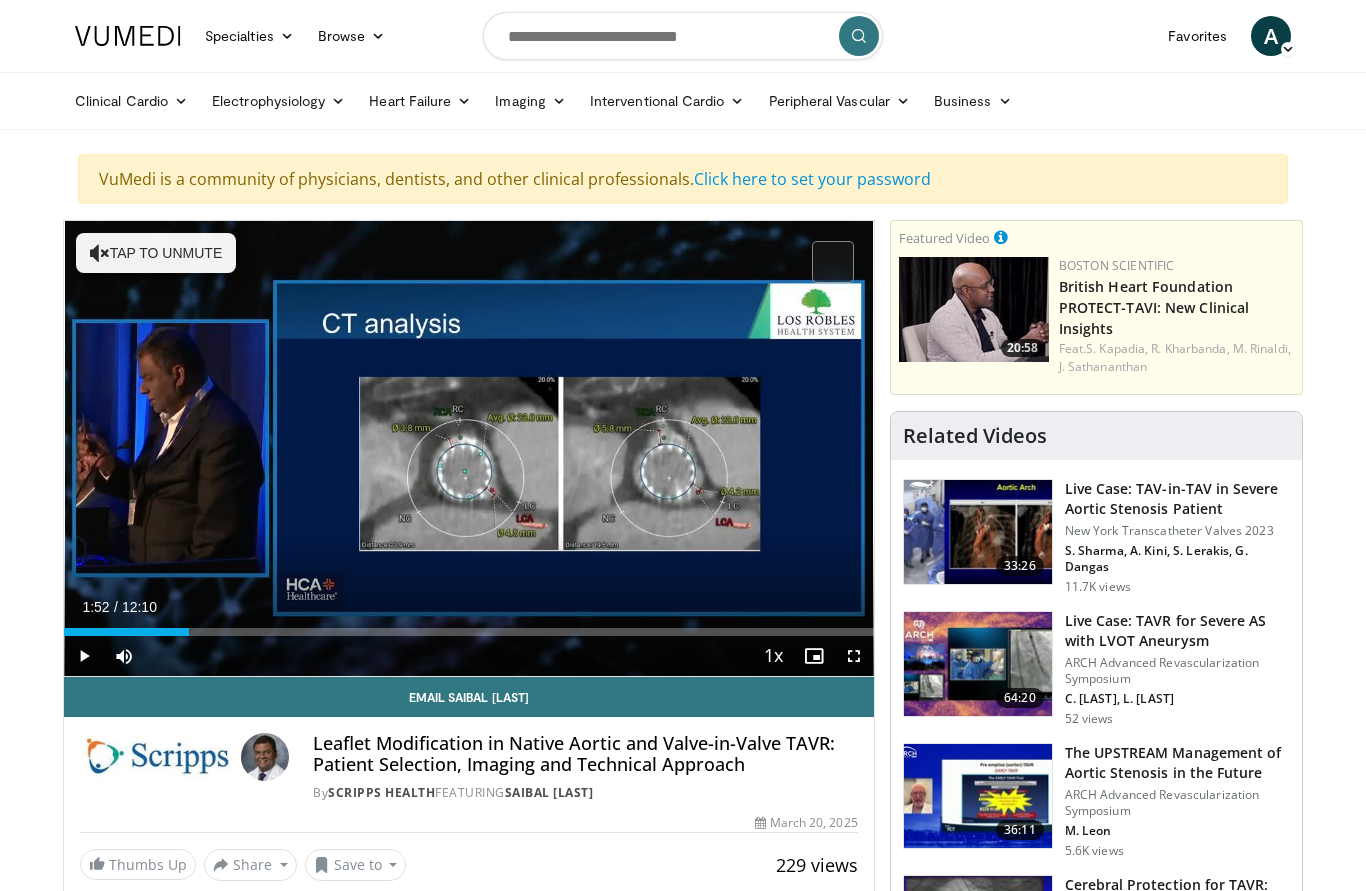 click at bounding box center (126, 632) 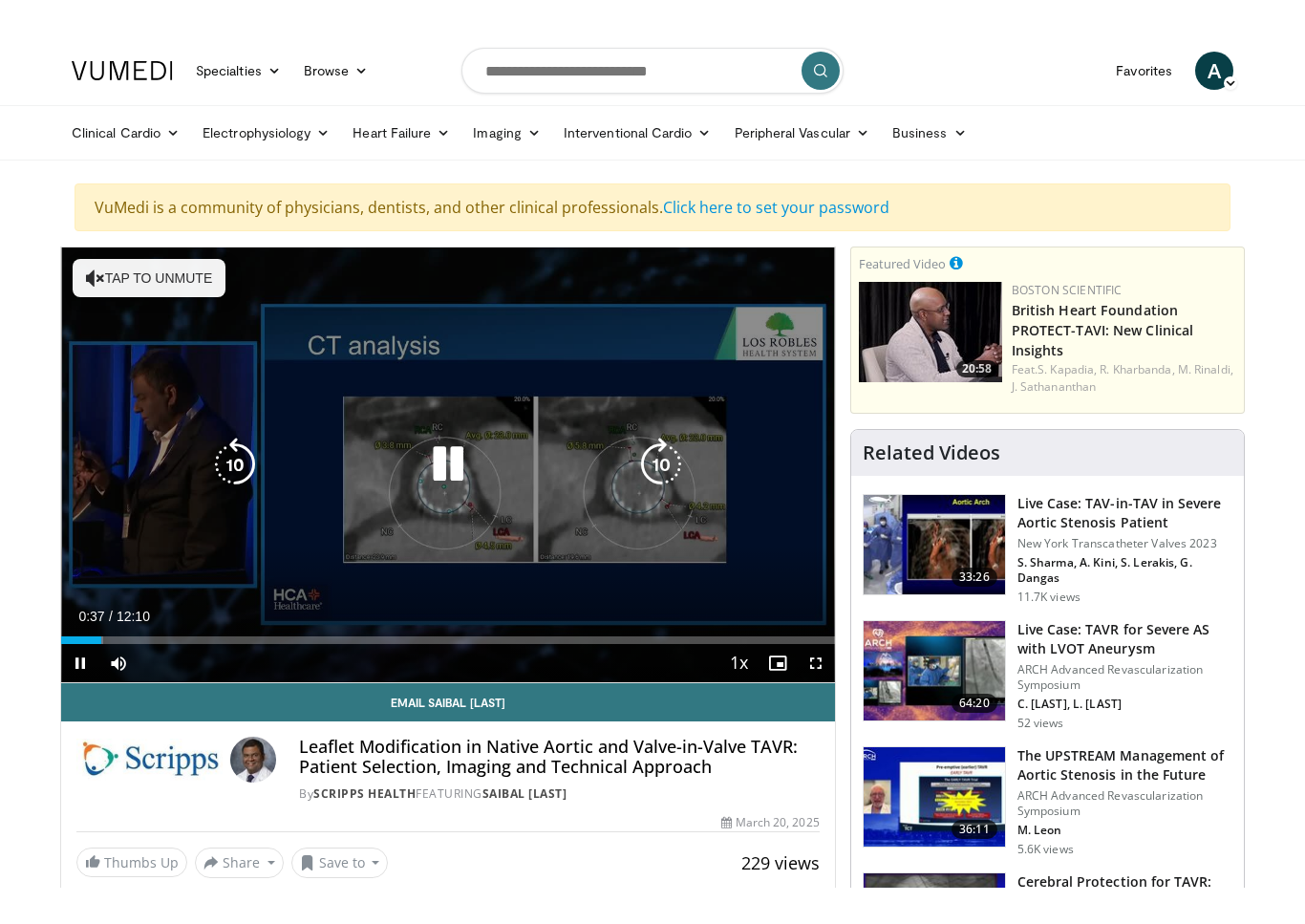 scroll, scrollTop: 23, scrollLeft: 0, axis: vertical 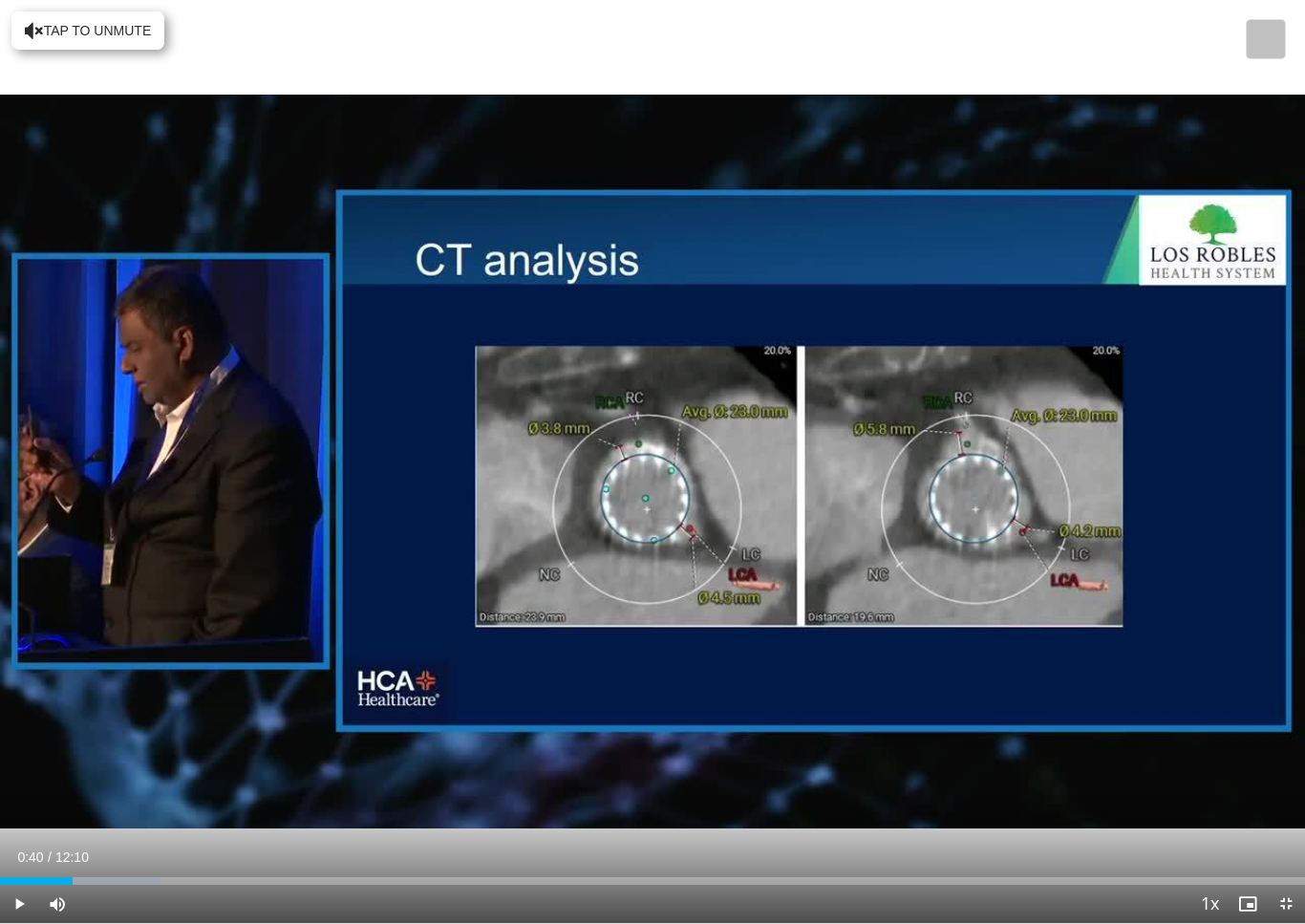 click at bounding box center [36, 881] 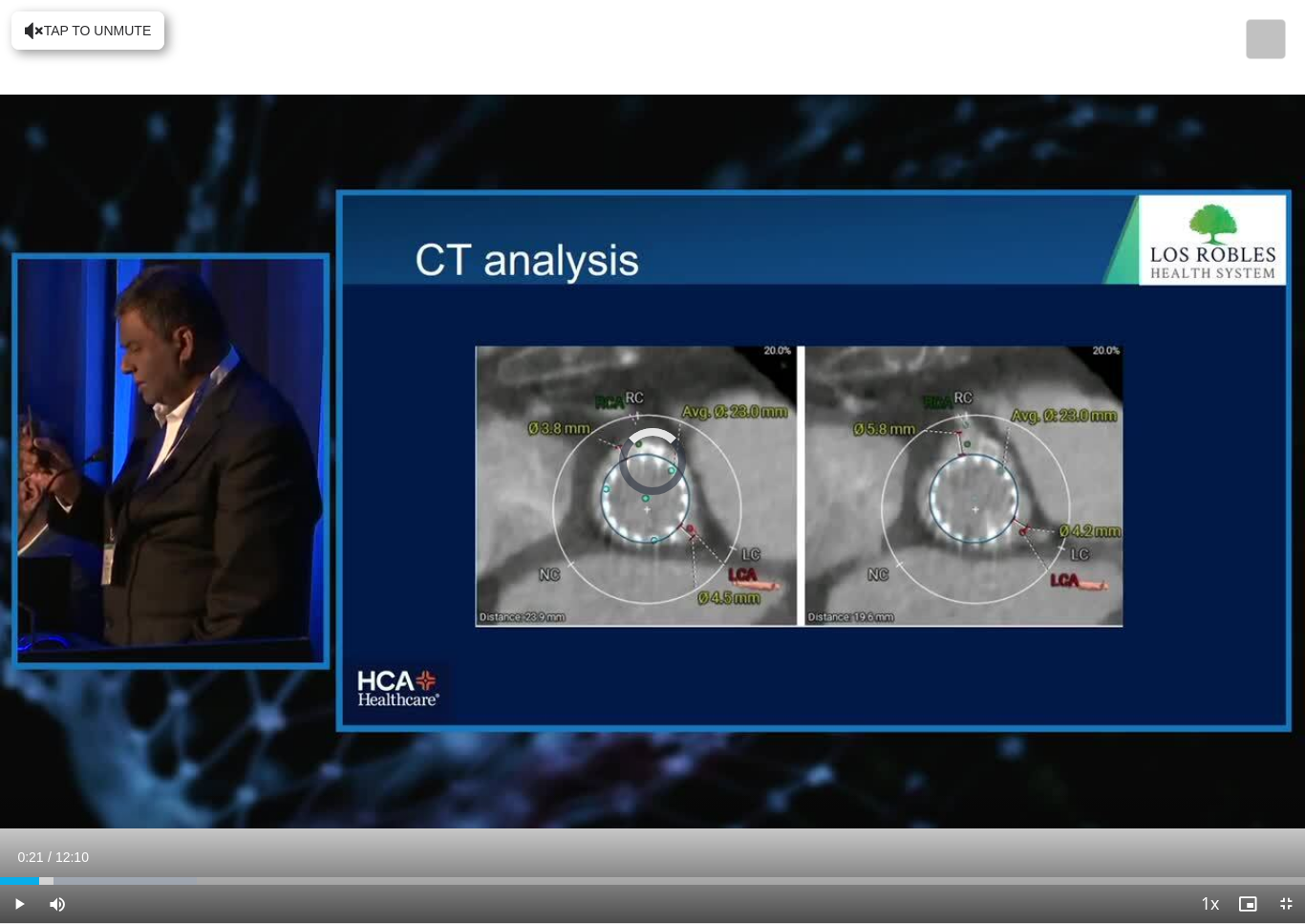click at bounding box center [19, 881] 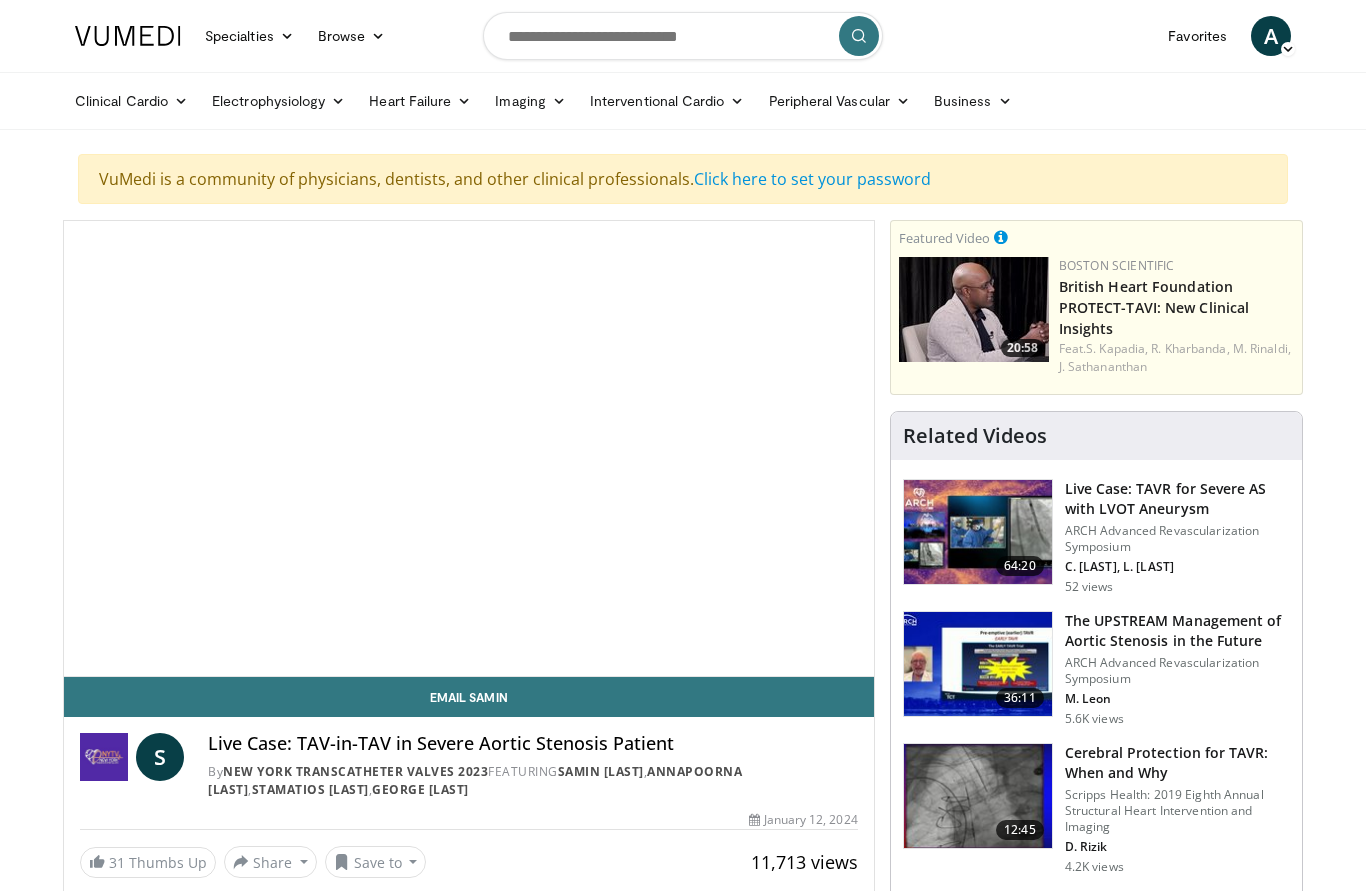 scroll, scrollTop: 0, scrollLeft: 0, axis: both 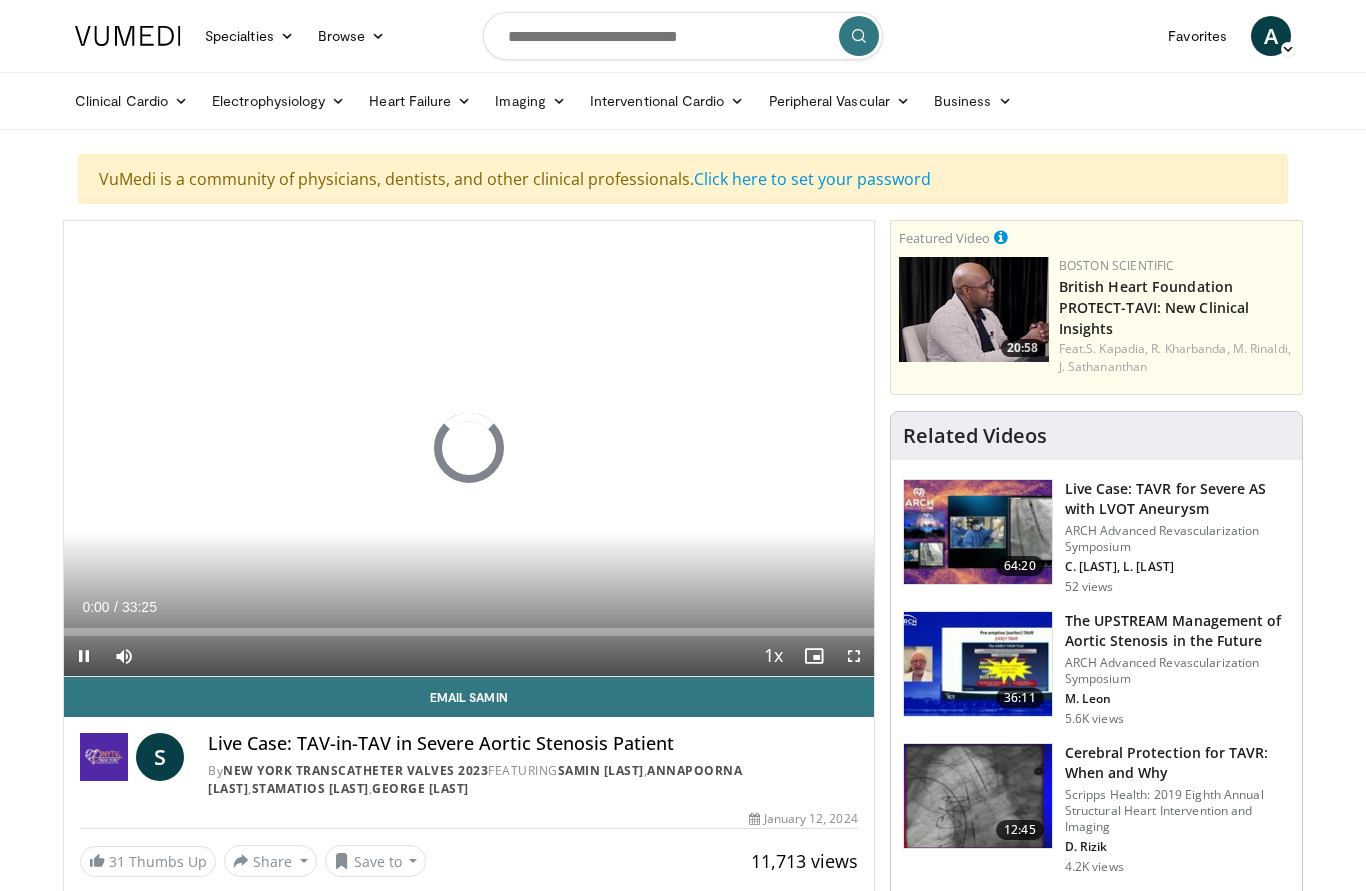 click on "**********" at bounding box center (469, 557) 